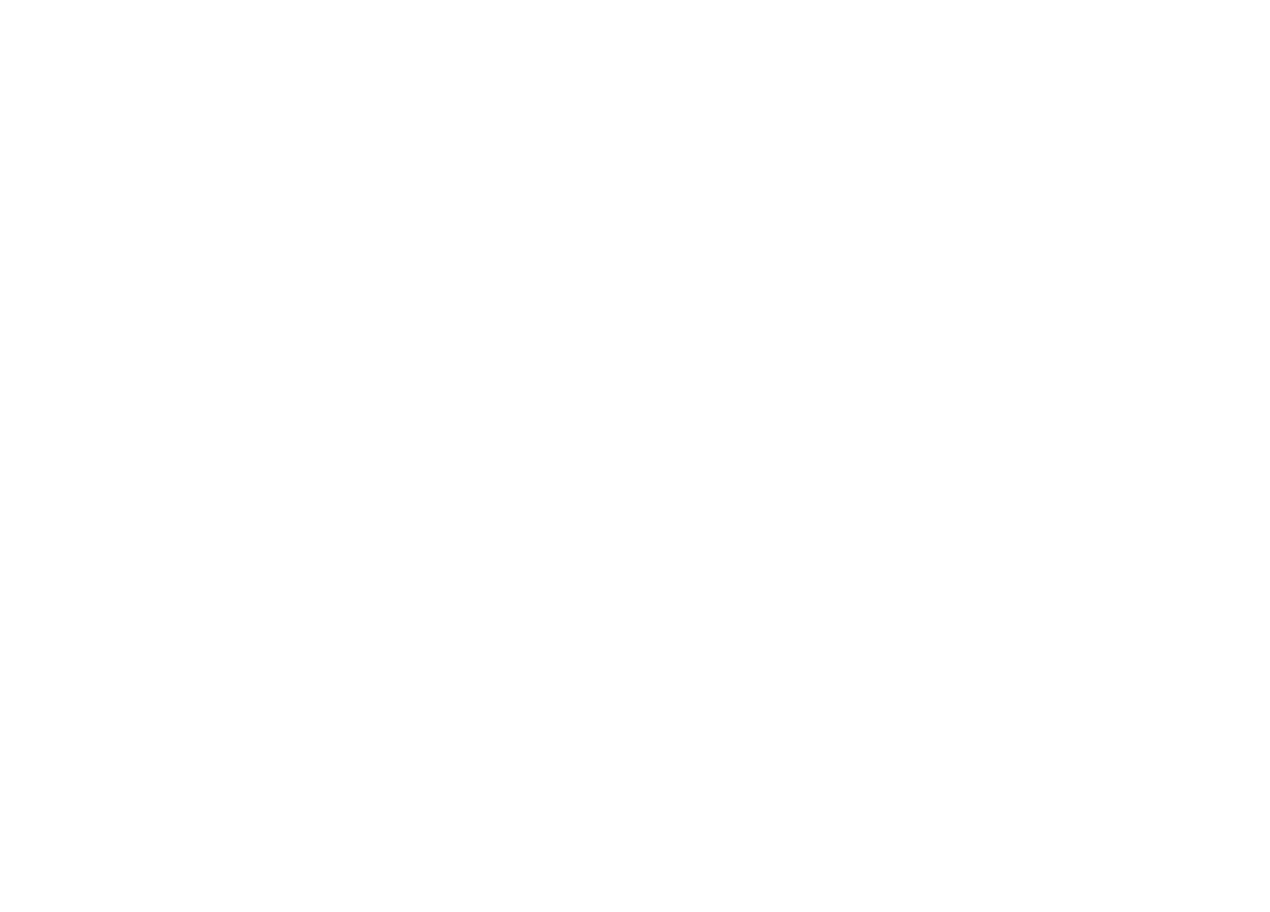 scroll, scrollTop: 0, scrollLeft: 0, axis: both 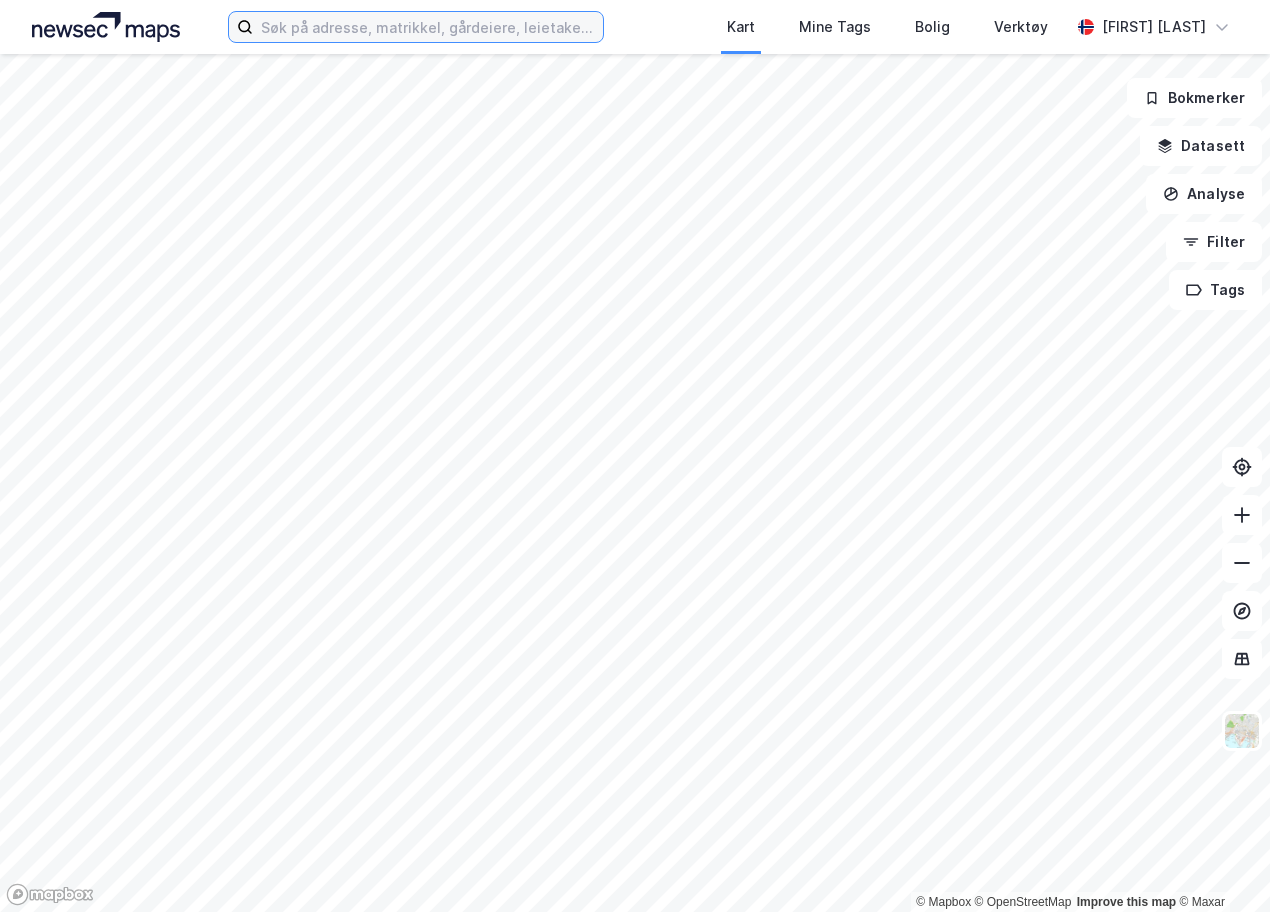 click at bounding box center [428, 27] 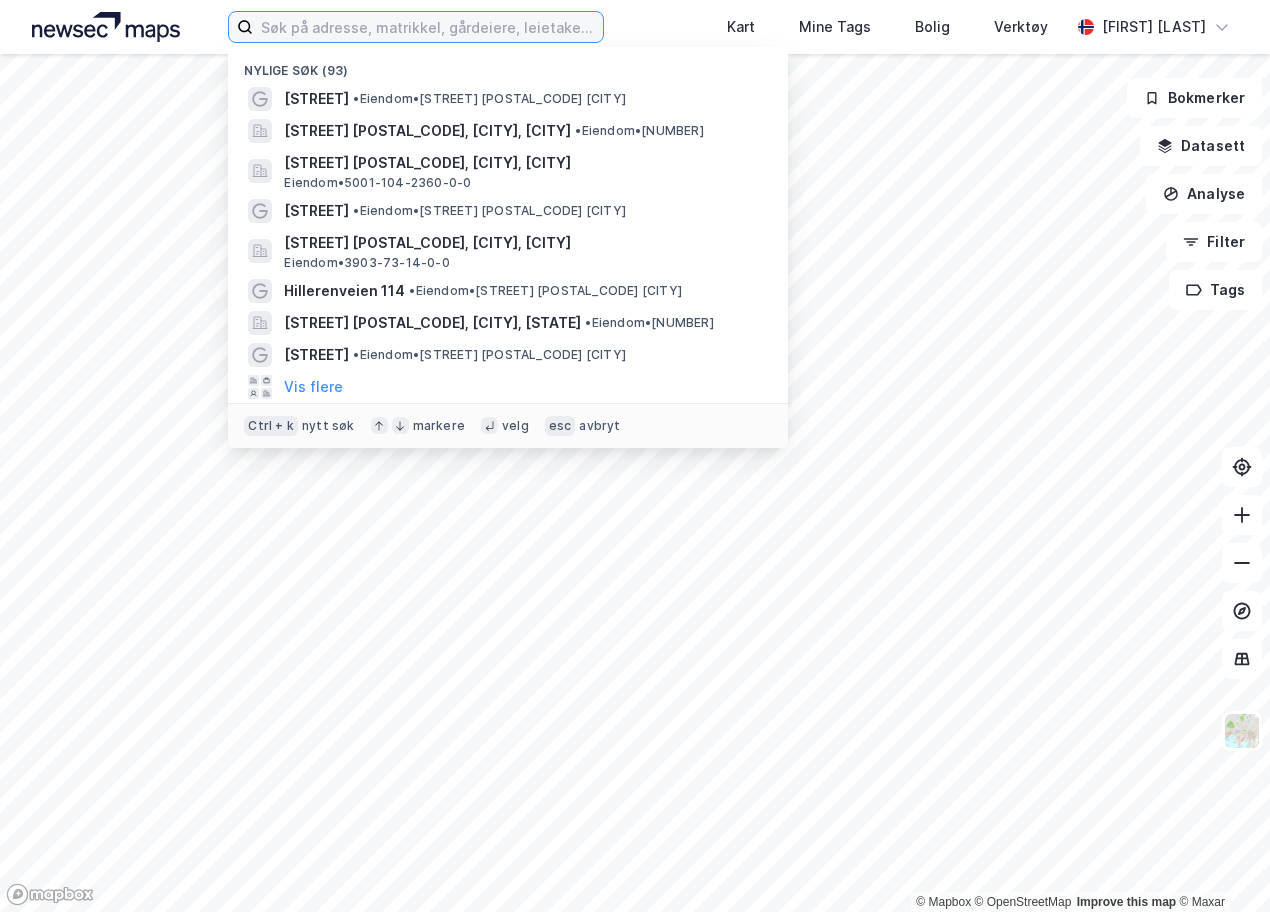 paste on "[STREET] [POSTAL_CODE] [CITY]" 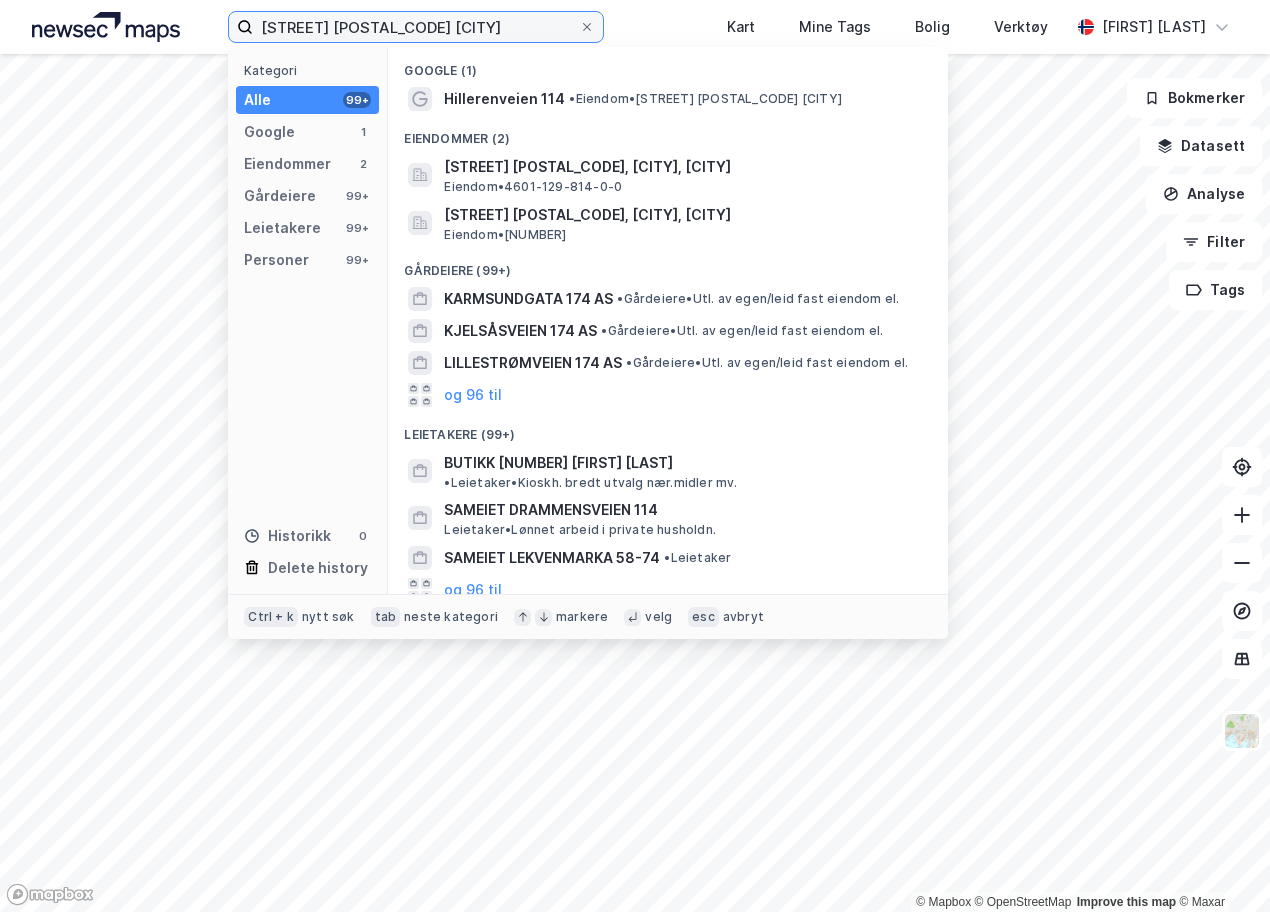 type on "[STREET] [POSTAL_CODE] [CITY]" 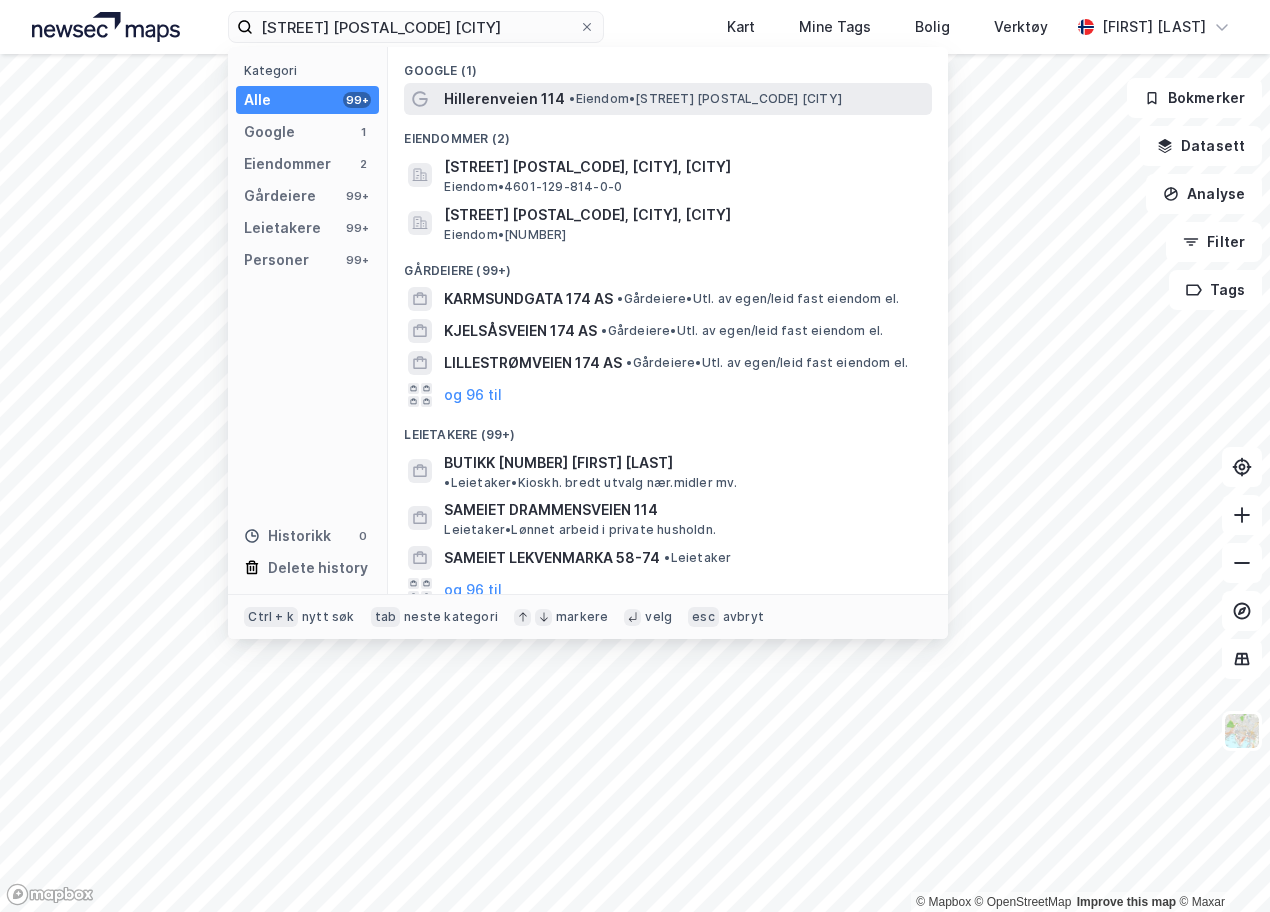 click on "Hillerenveien 114" at bounding box center (504, 99) 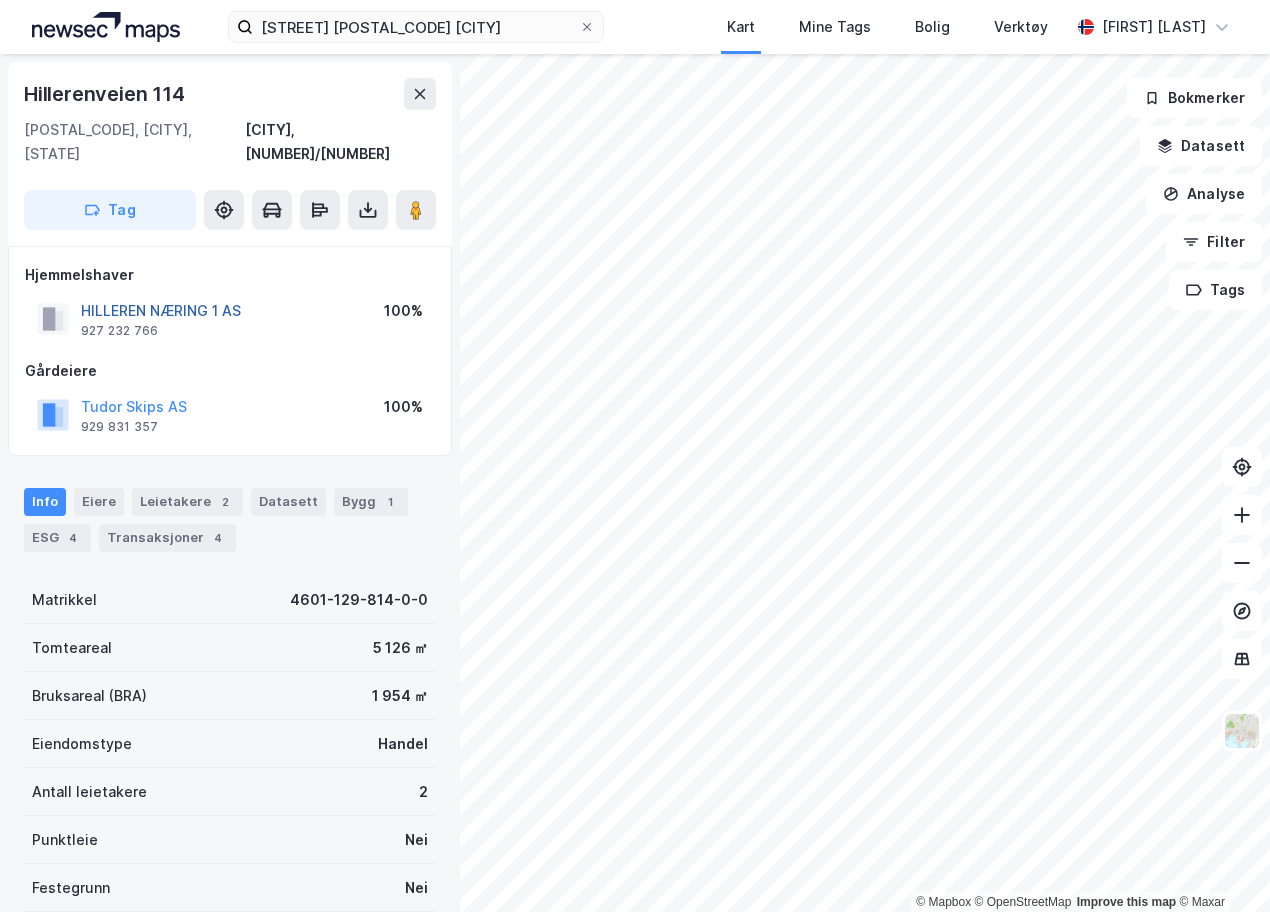 click on "HILLEREN NÆRING 1 AS" at bounding box center (0, 0) 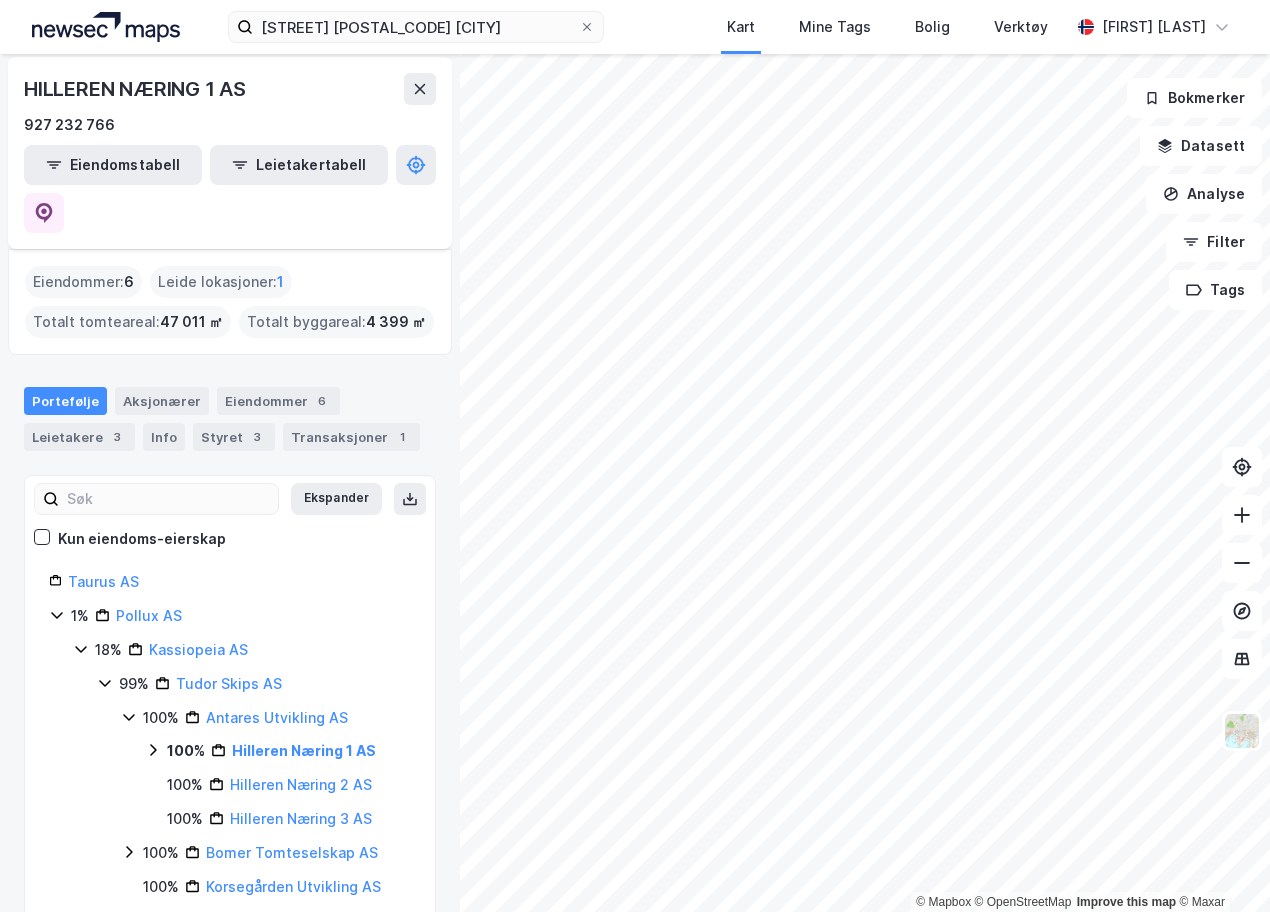 scroll, scrollTop: 100, scrollLeft: 0, axis: vertical 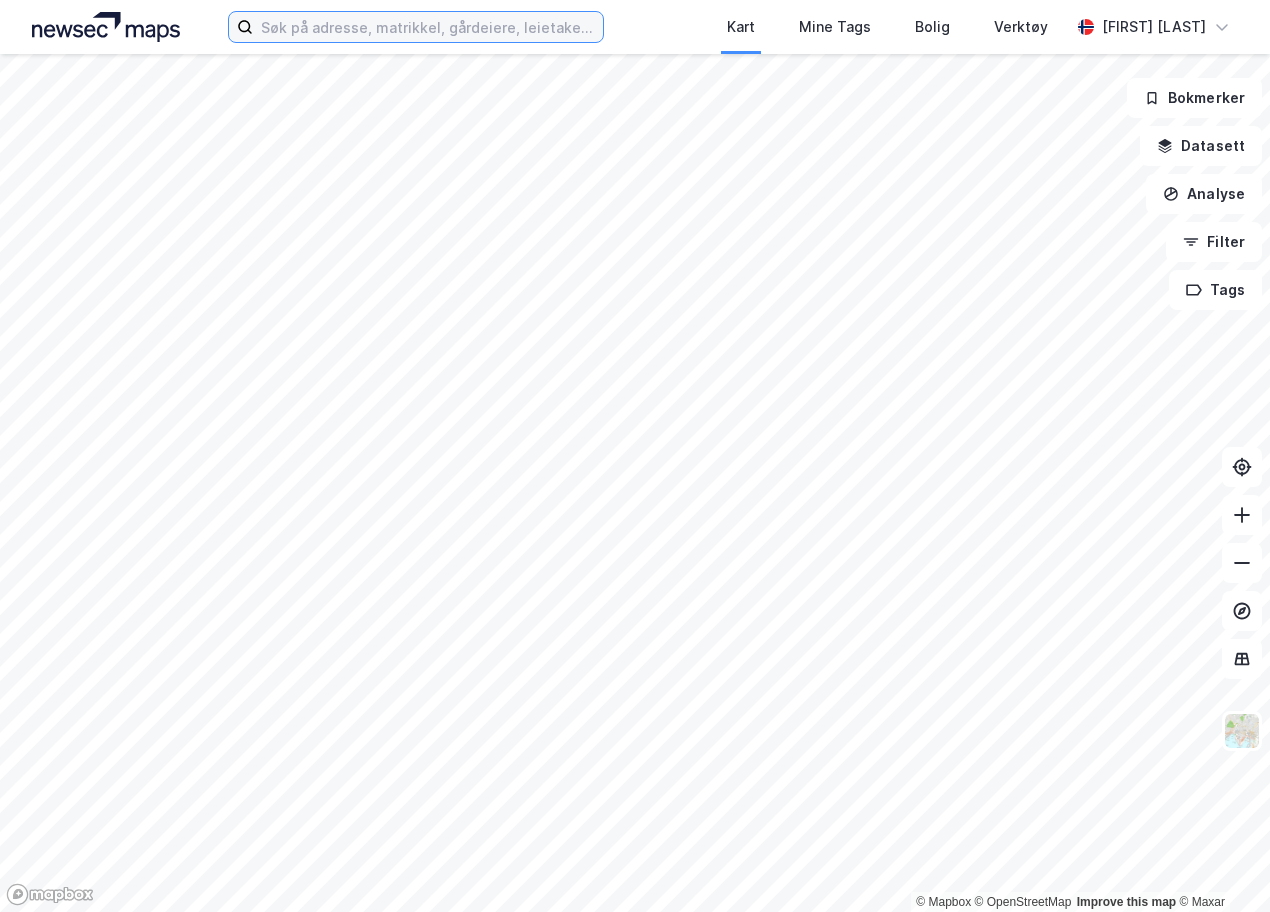 click at bounding box center [428, 27] 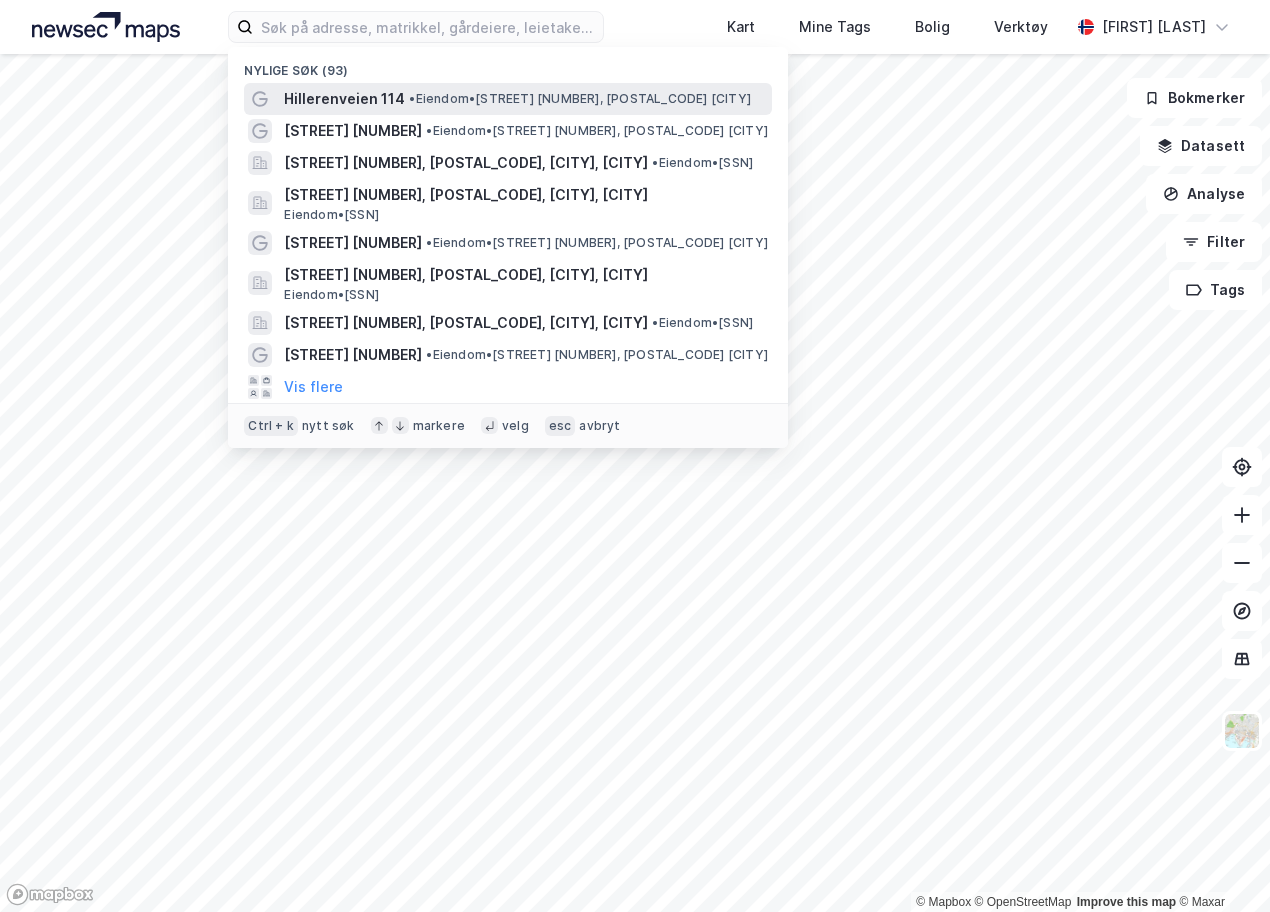 click on "Hillerenveien 114" at bounding box center (344, 99) 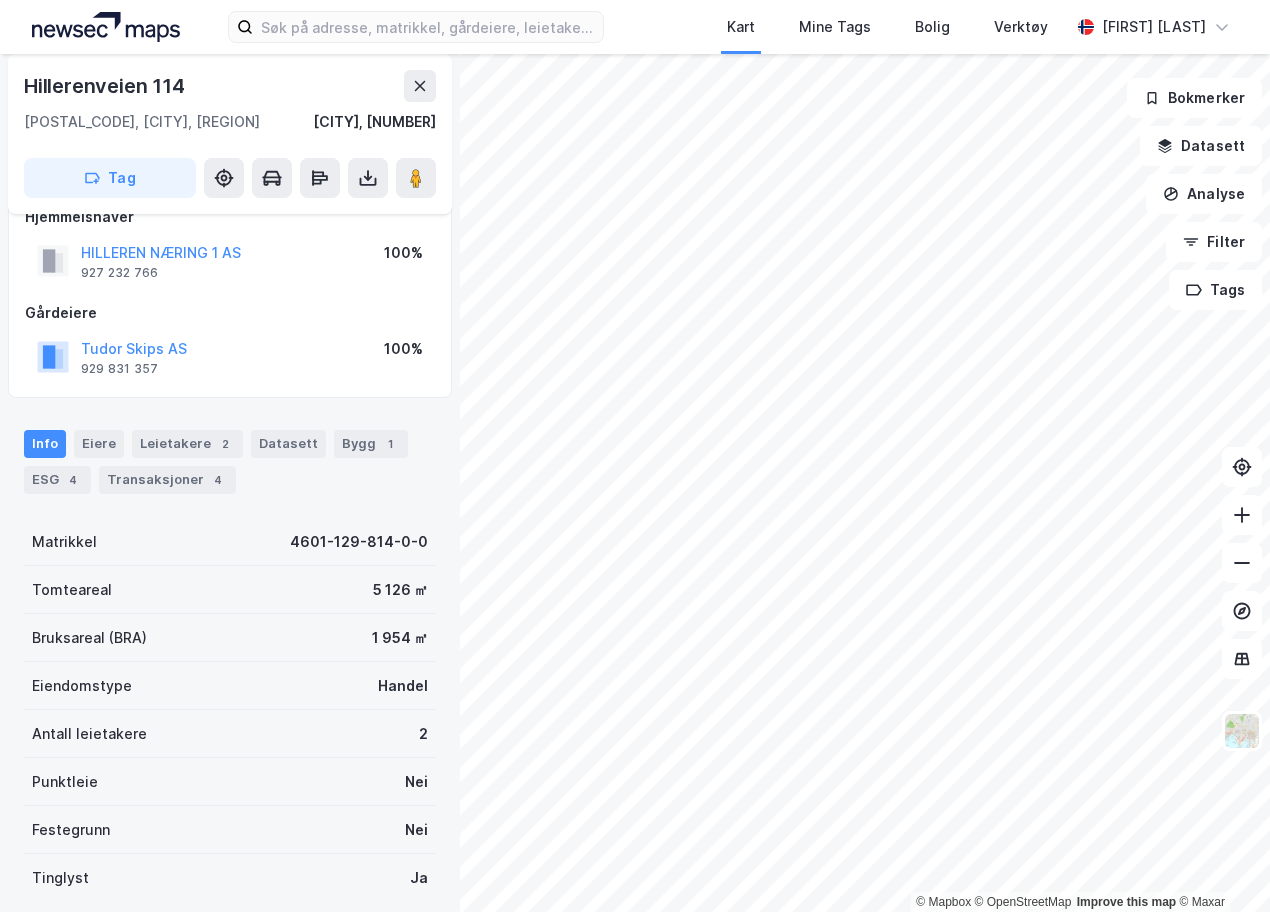 scroll, scrollTop: 0, scrollLeft: 0, axis: both 